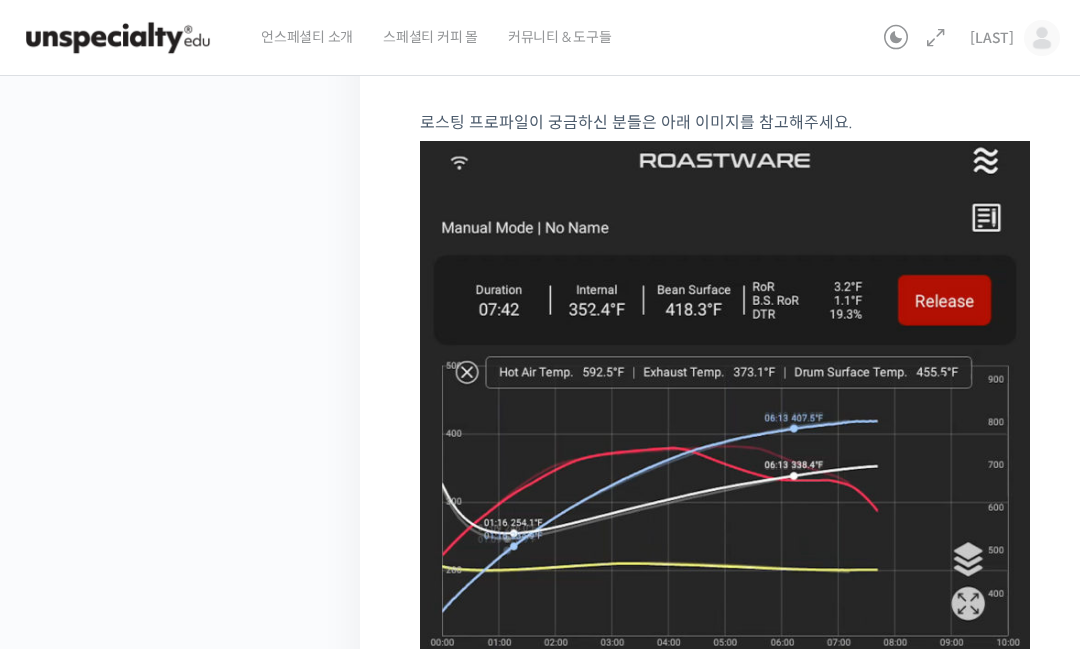 scroll, scrollTop: 0, scrollLeft: 0, axis: both 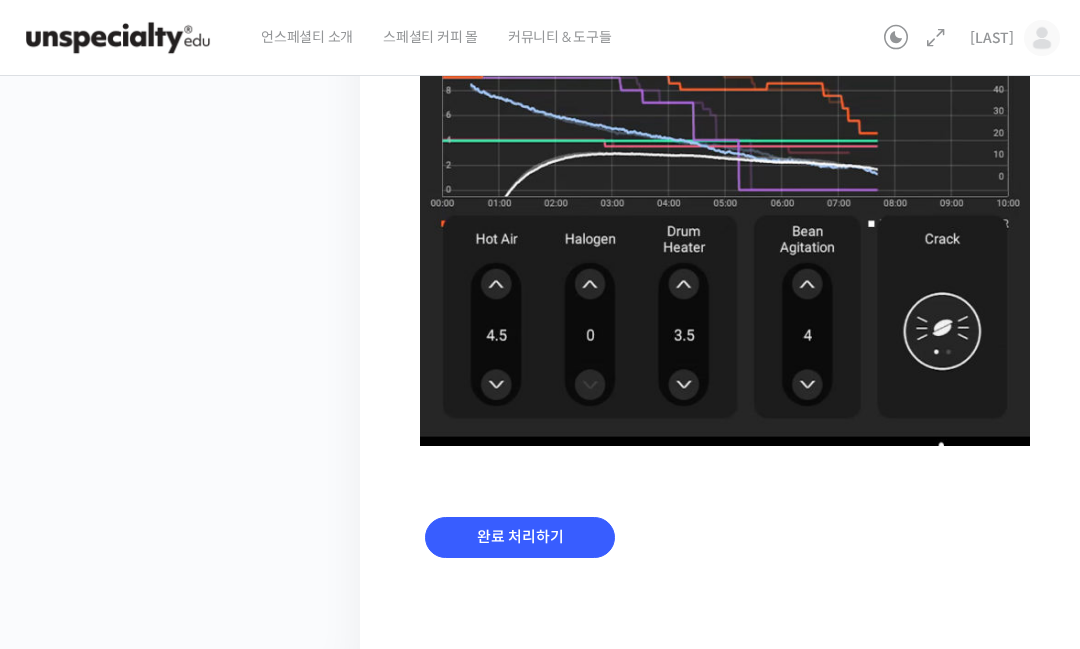 click on "완료 처리하기" at bounding box center (520, 537) 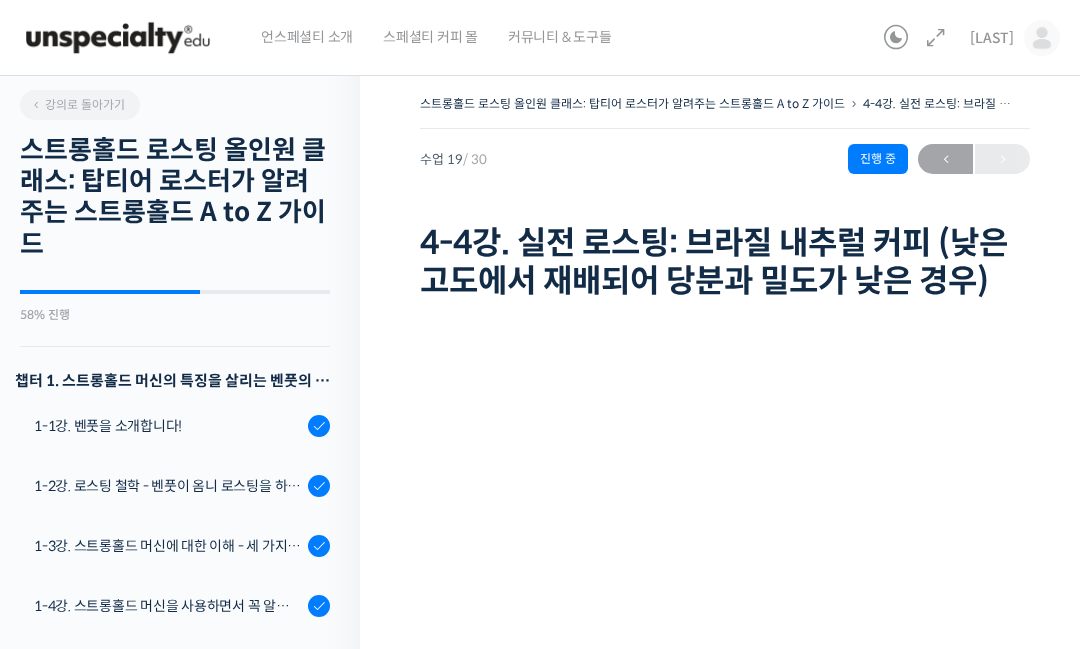 scroll, scrollTop: 0, scrollLeft: 0, axis: both 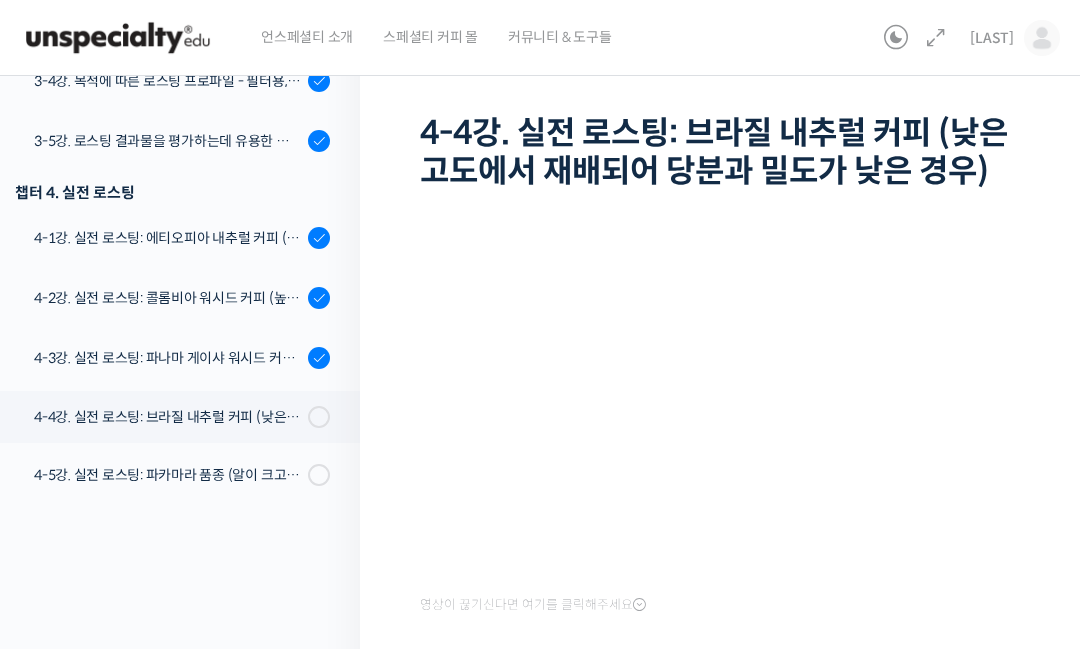 click on "4-3강. 실전 로스팅: 파나마 게이샤 워시드 커피 (플레이버 프로파일이 로스팅하기 까다로운 경우)" at bounding box center [168, 358] 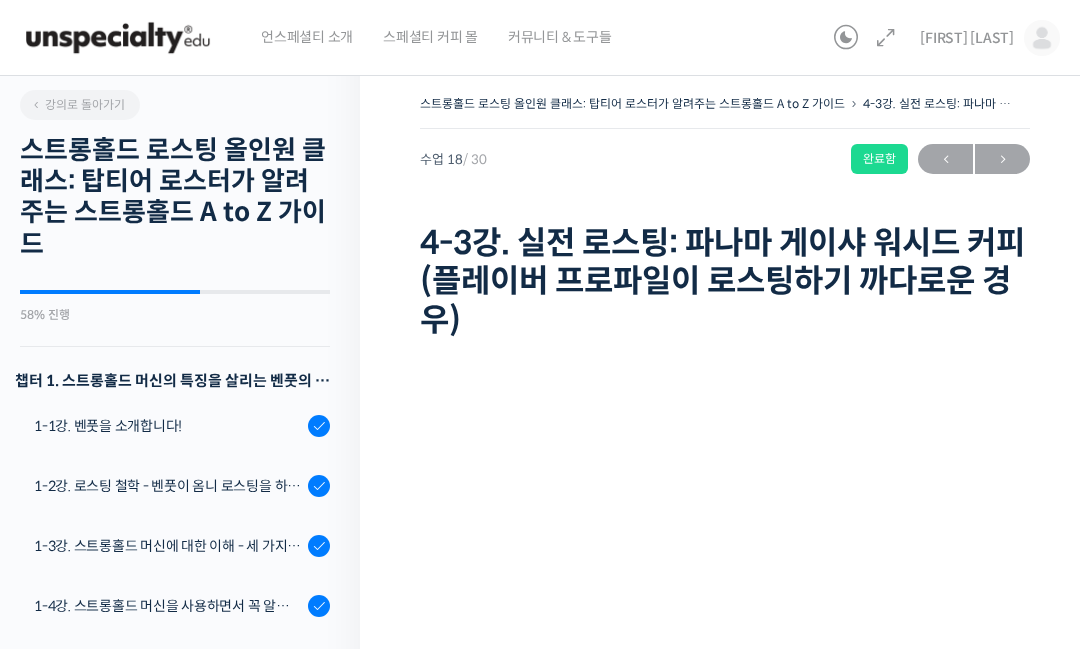 scroll, scrollTop: 0, scrollLeft: 0, axis: both 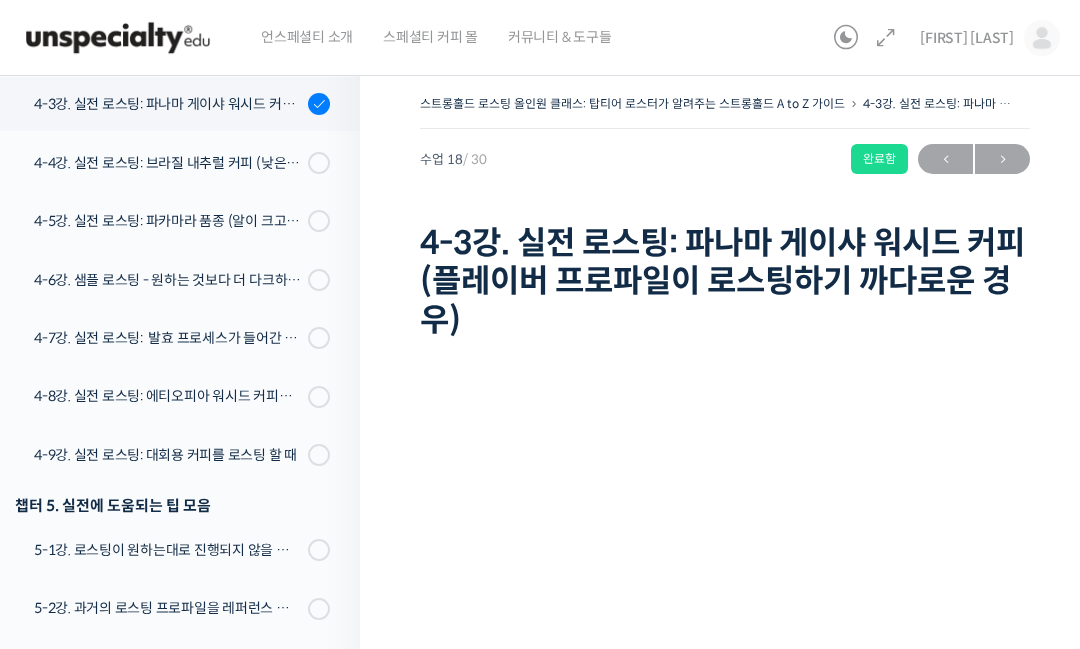 click on "4-4강. 실전 로스팅: 브라질 내추럴 커피 (낮은 고도에서 재배되어 당분과 밀도가 낮은 경우)" at bounding box center [168, 163] 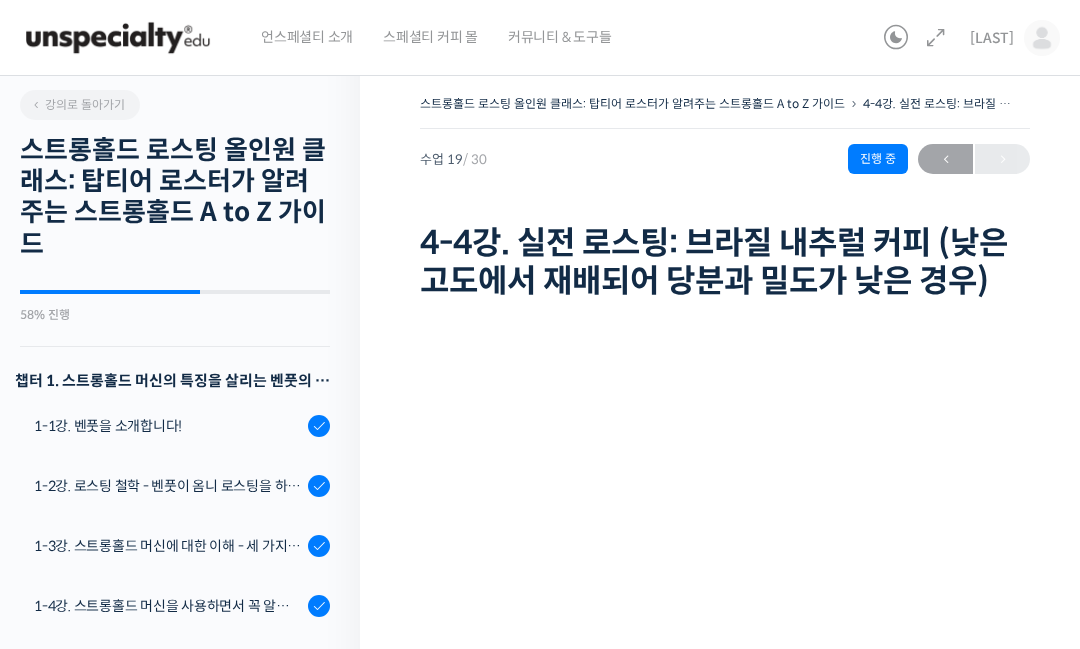 scroll, scrollTop: 0, scrollLeft: 0, axis: both 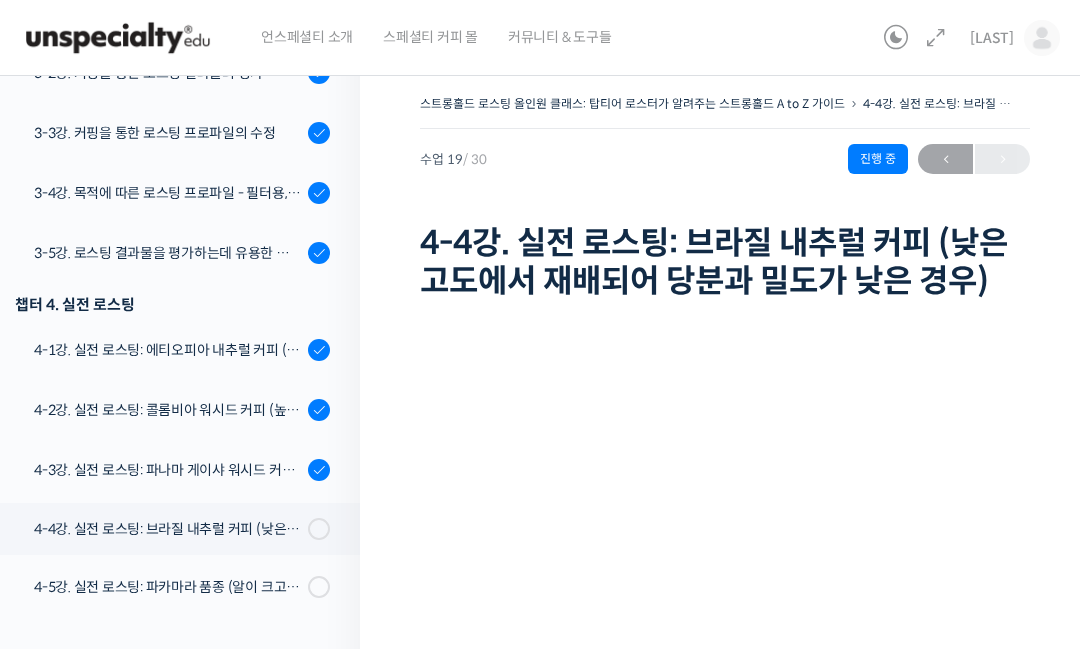 click on "4-3강. 실전 로스팅: 파나마 게이샤 워시드 커피 (플레이버 프로파일이 로스팅하기 까다로운 경우)" at bounding box center [168, 470] 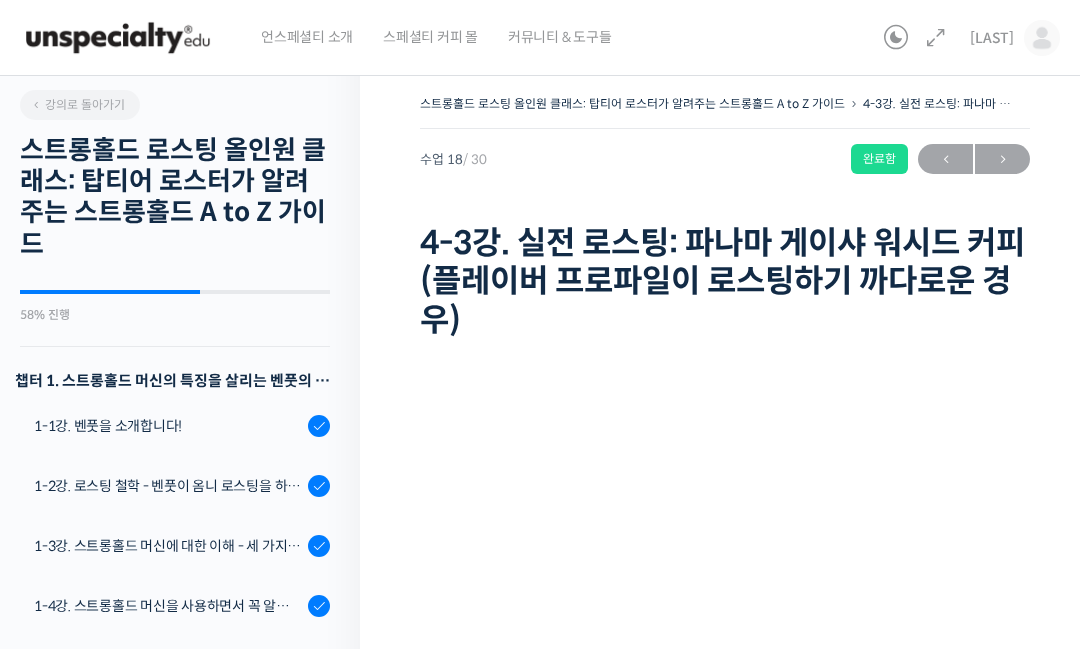 scroll, scrollTop: 0, scrollLeft: 0, axis: both 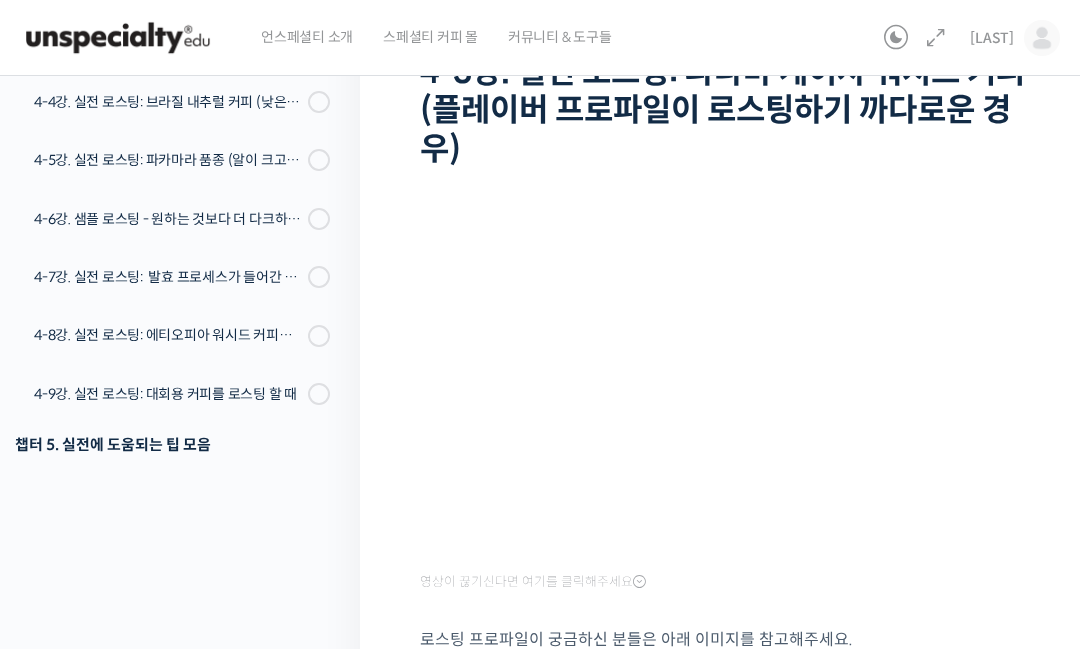 click on "스트롱홀드 로스팅 올인원 클래스: 탑티어 로스터가 알려주는 스트롱홀드 A to Z 가이드
4-3강. 실전 로스팅: 파나마 게이샤 워시드 커피 (플레이버 프로파일이 로스팅하기 까다로운 경우)
완료함
수업 18  / 30
완료함
2026년 07월 29일 8:18 오후
←  이전 										 다음 →
4-3강. 실전 로스팅: 파나마 게이샤 워시드 커피 (플레이버 프로파일이 로스팅하기 까다로운 경우)" at bounding box center [725, 809] 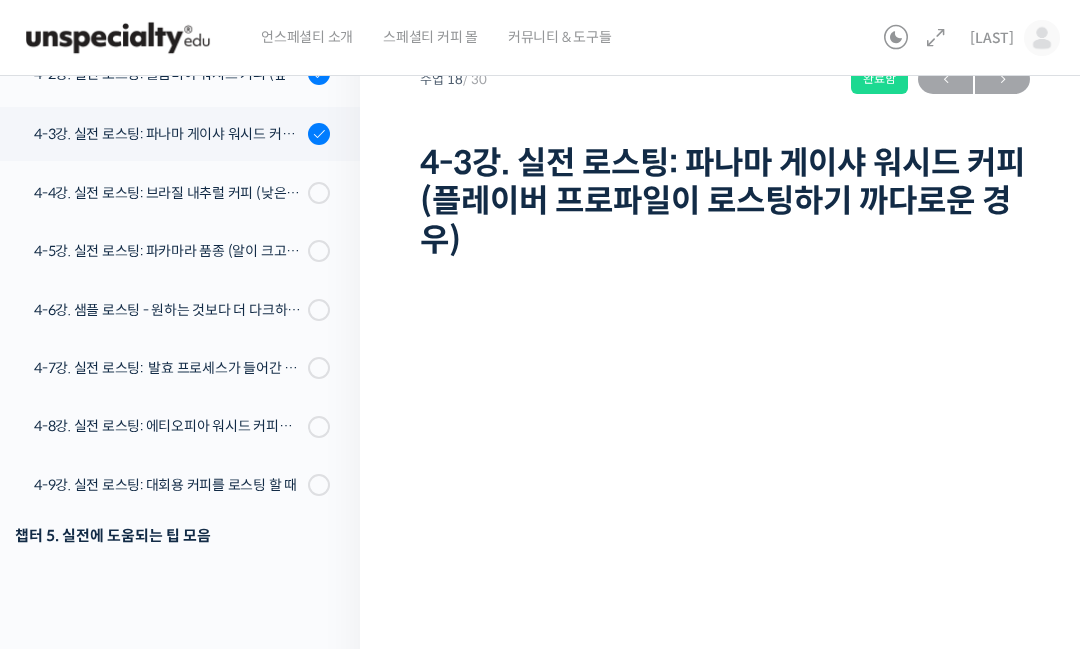 scroll, scrollTop: 0, scrollLeft: 0, axis: both 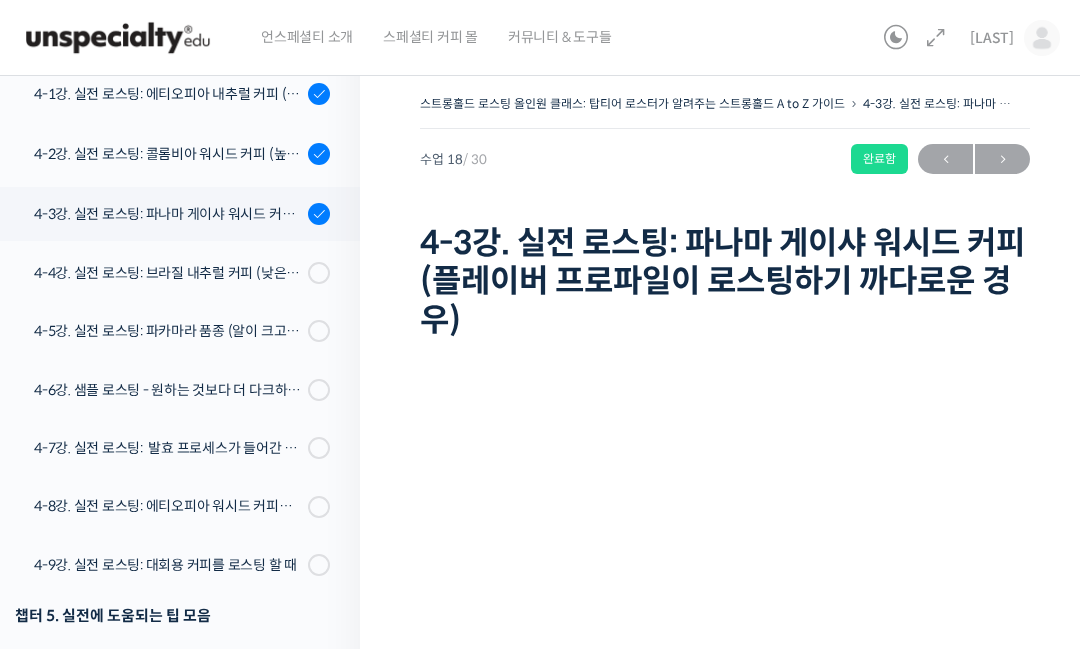 click on "4-4강. 실전 로스팅: 브라질 내추럴 커피 (낮은 고도에서 재배되어 당분과 밀도가 낮은 경우)" at bounding box center (175, 273) 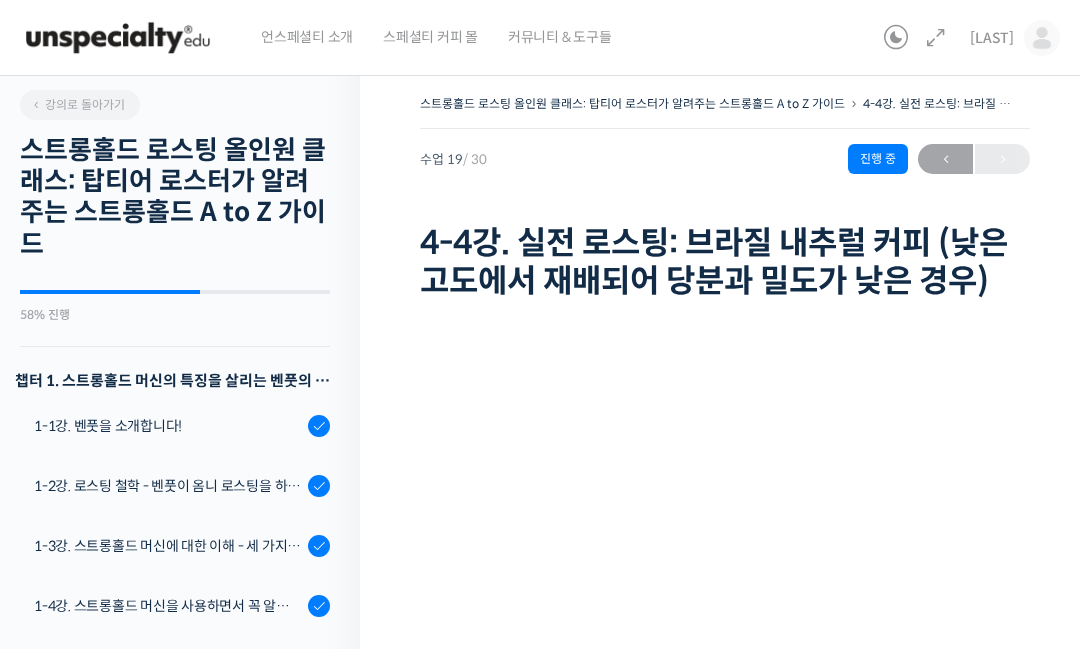 scroll, scrollTop: 958, scrollLeft: 0, axis: vertical 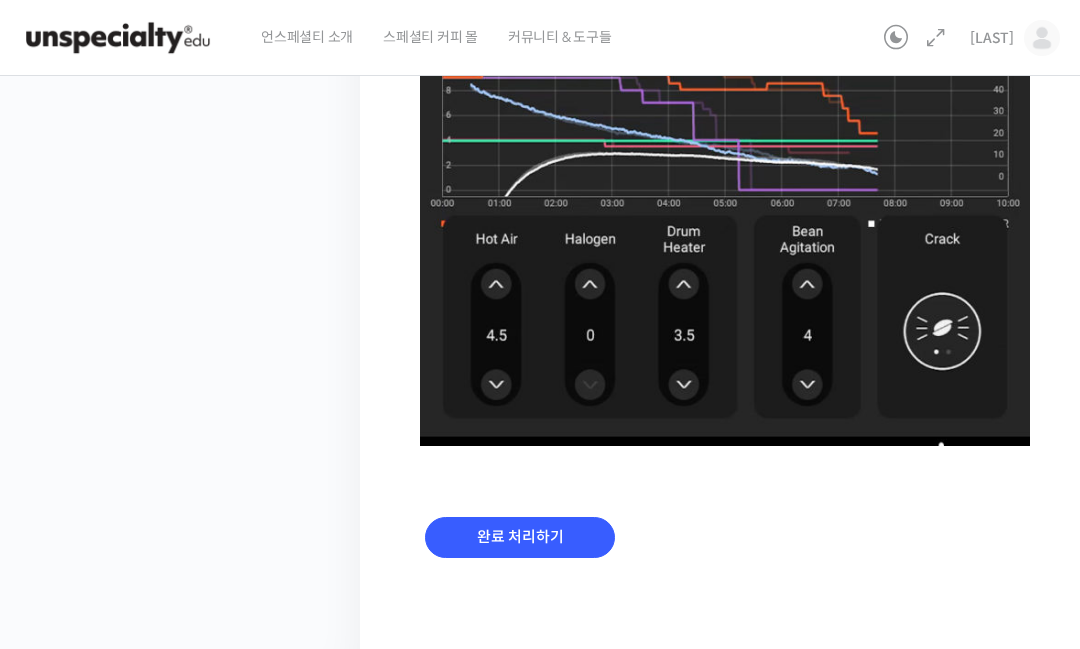 click on "완료 처리하기" at bounding box center [520, 537] 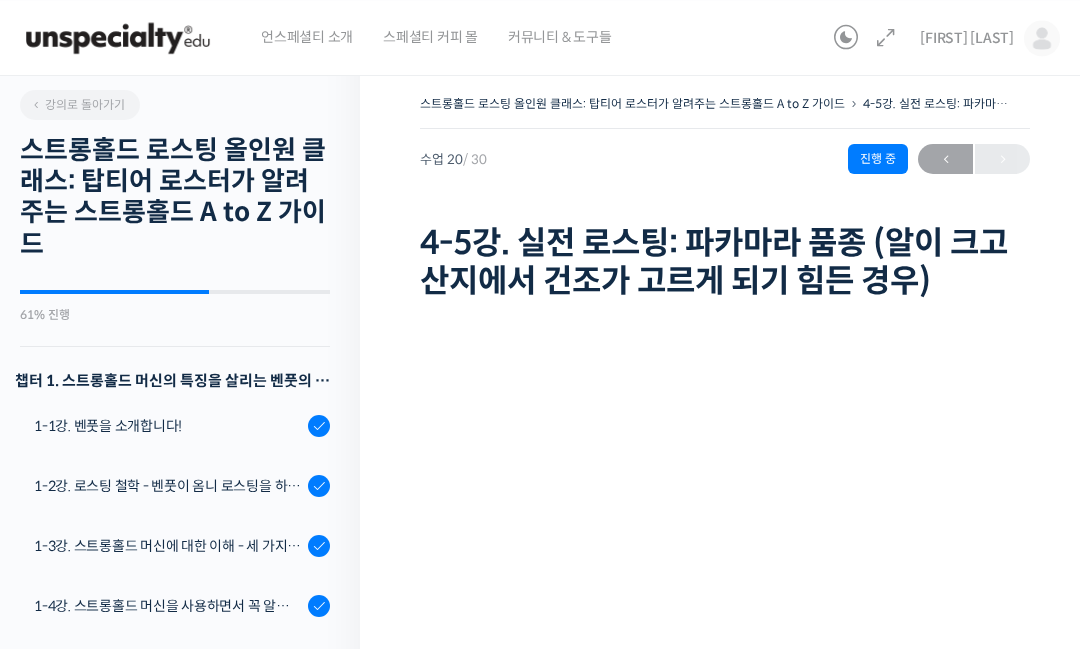scroll, scrollTop: 0, scrollLeft: 0, axis: both 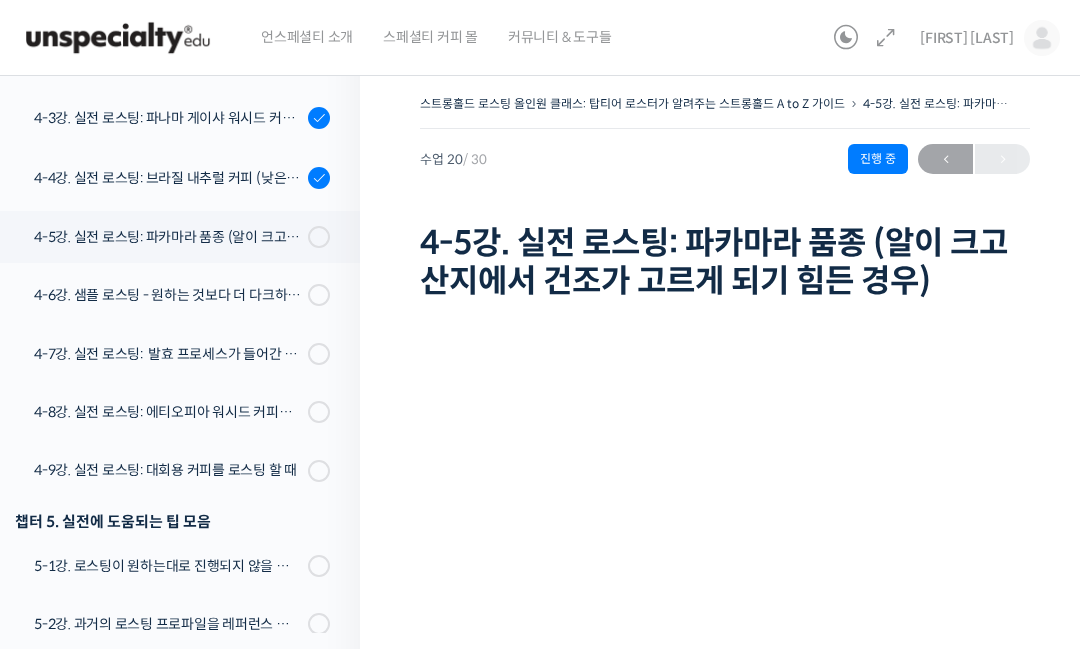 click on "4-4강. 실전 로스팅: 브라질 내추럴 커피 (낮은 고도에서 재배되어 당분과 밀도가 낮은 경우)" at bounding box center (168, 178) 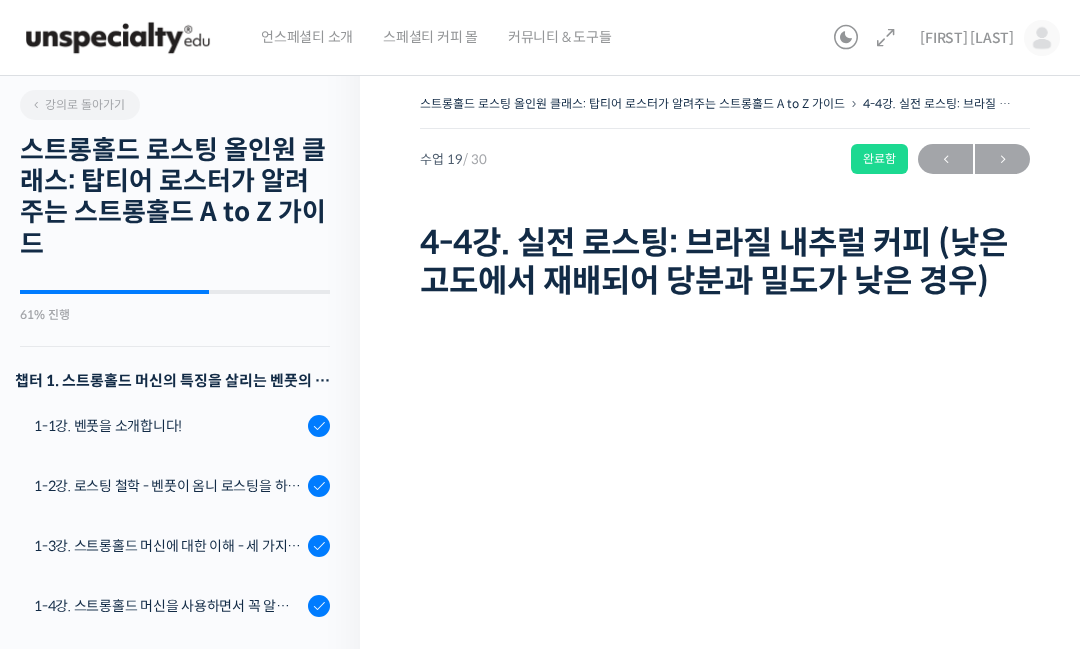 scroll, scrollTop: 0, scrollLeft: 0, axis: both 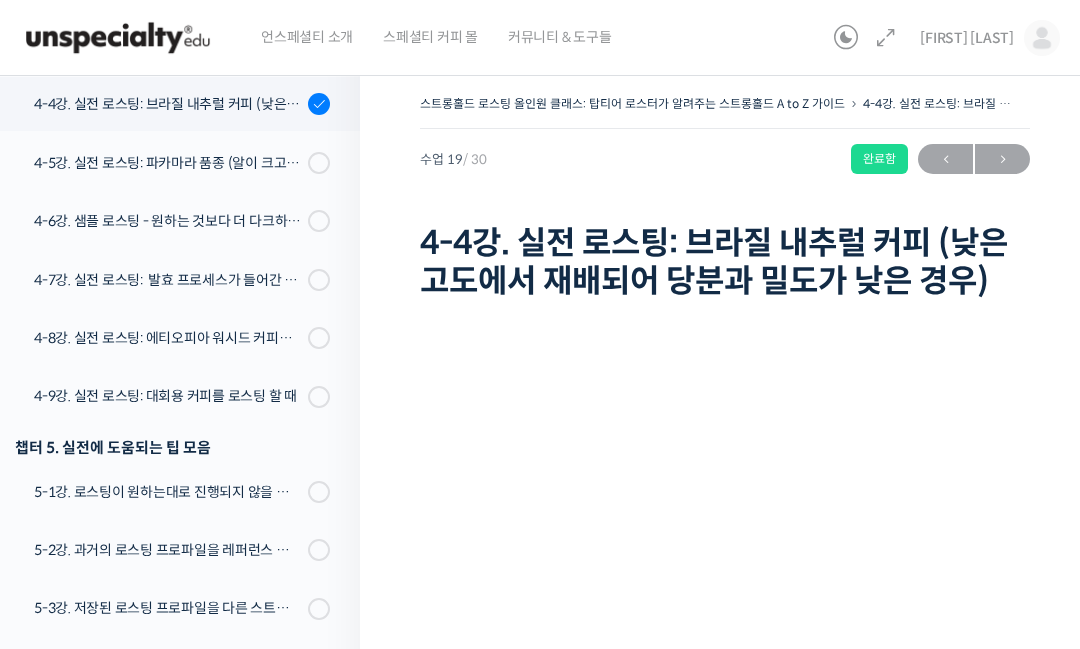 click on "4-6강. 샘플 로스팅 - 원하는 것보다 더 다크하게 로스팅 하는 이유" at bounding box center [168, 221] 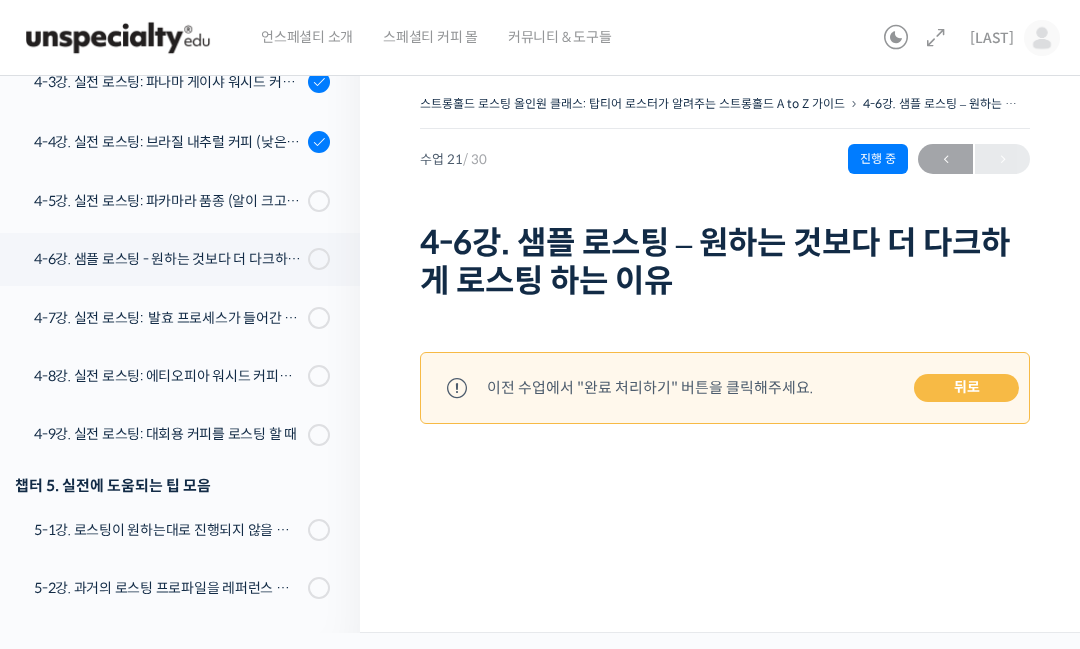 scroll, scrollTop: 0, scrollLeft: 0, axis: both 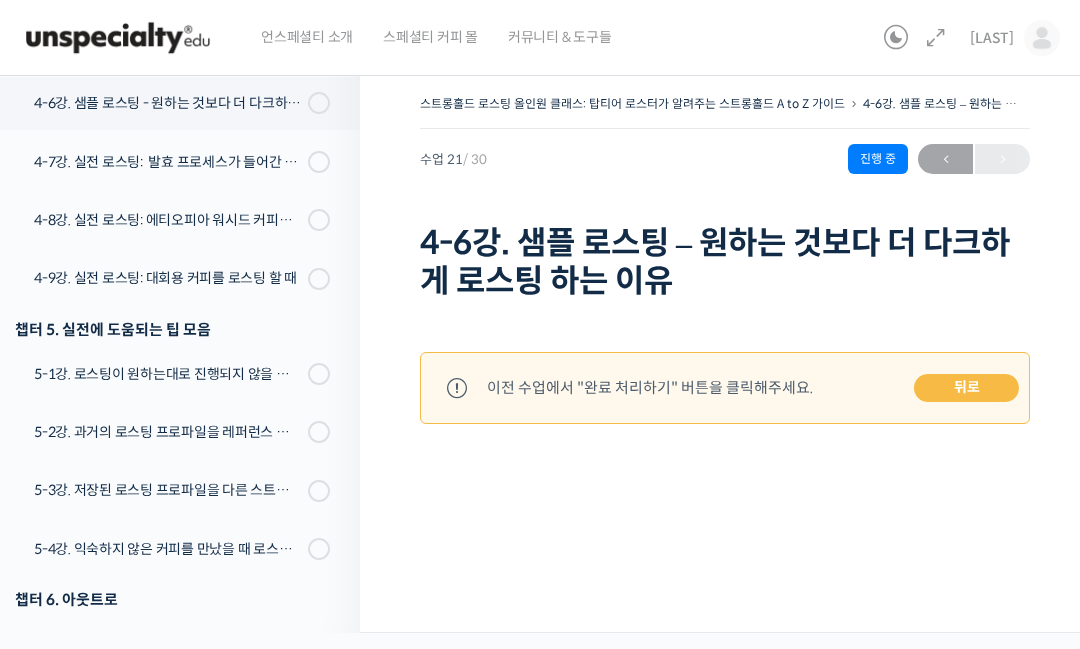 click on "뒤로" at bounding box center [966, 388] 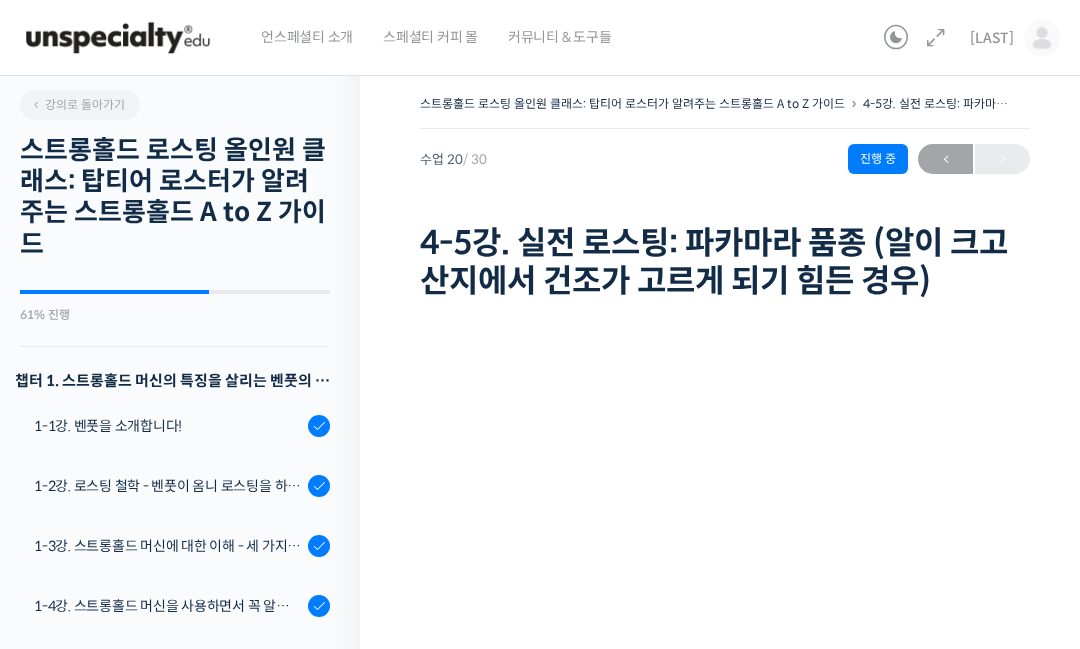 scroll, scrollTop: 0, scrollLeft: 0, axis: both 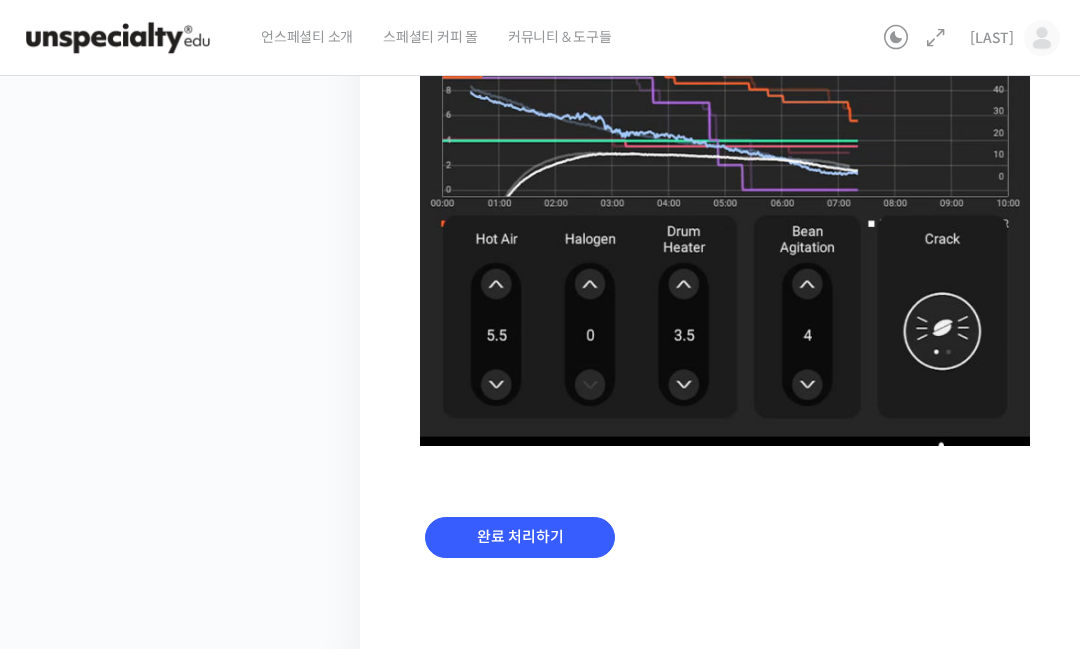 click on "완료 처리하기" at bounding box center [520, 553] 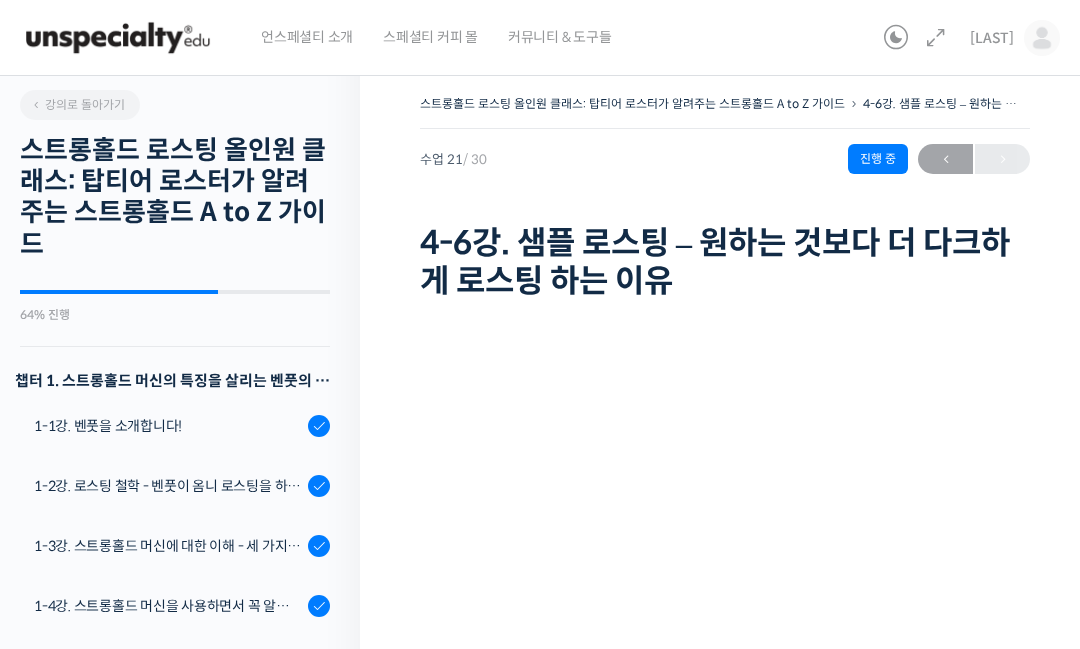 scroll, scrollTop: 0, scrollLeft: 0, axis: both 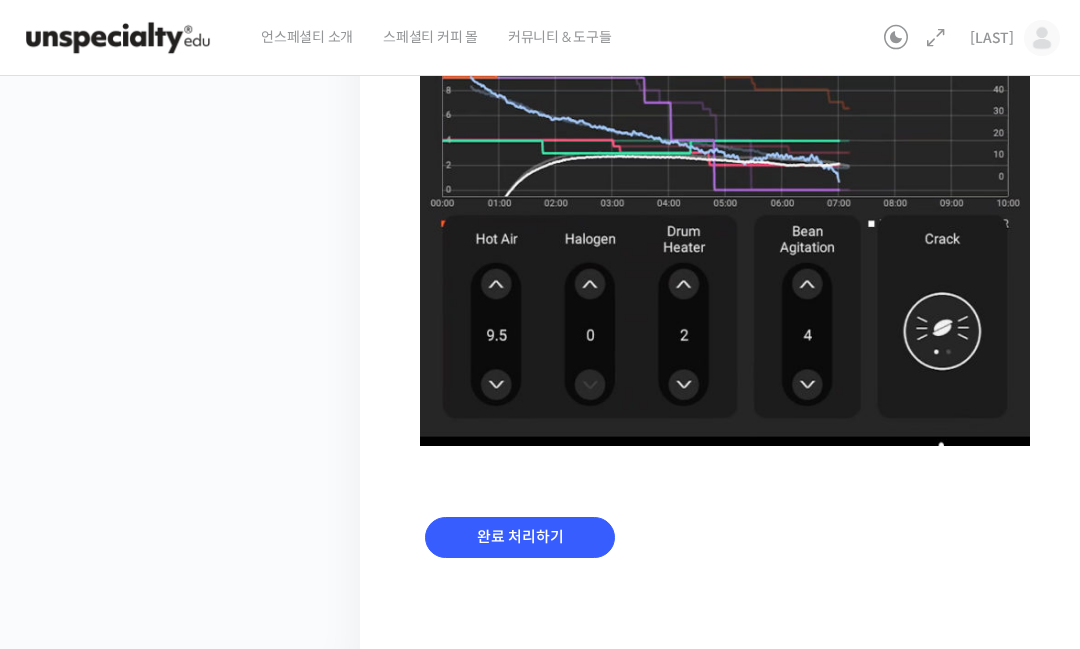 click on "완료 처리하기" at bounding box center [520, 537] 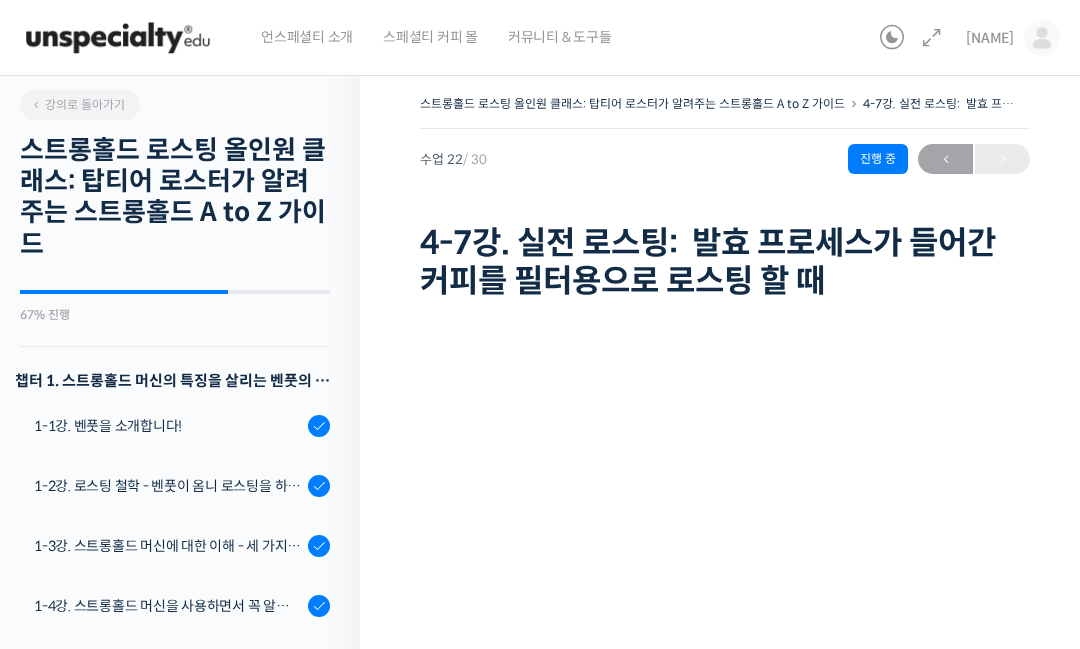 scroll, scrollTop: 0, scrollLeft: 0, axis: both 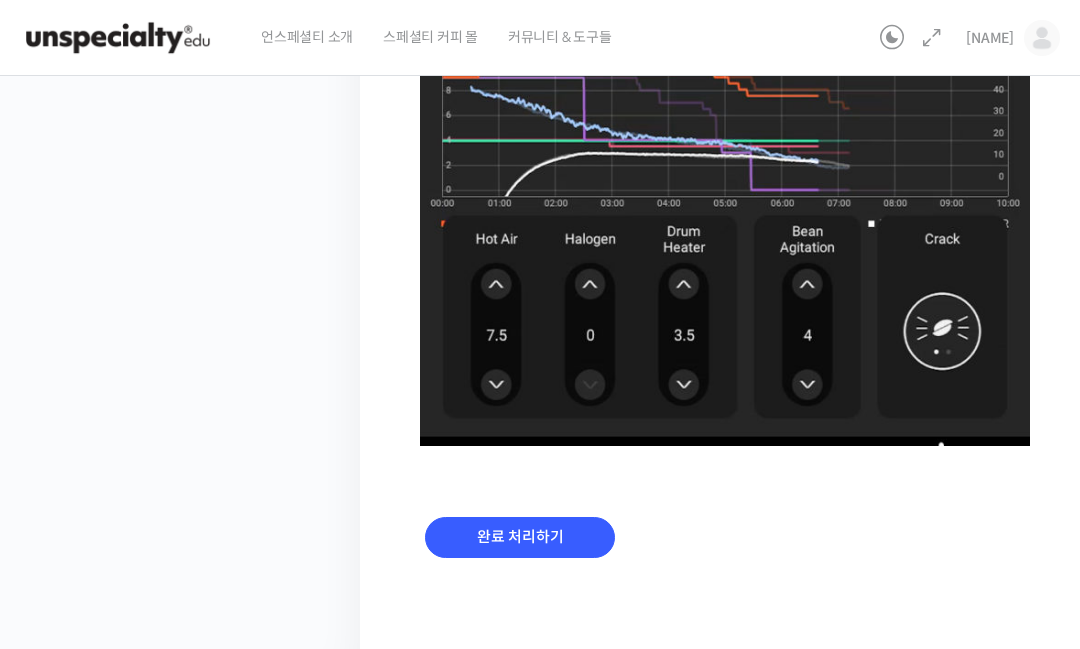 click on "영상이 끊기신다면 여기를 클릭해주세요
로스팅 프로파일이 궁금하신 분들은 아래 이미지를 참고해주세요.
완료 처리하기" at bounding box center [725, -183] 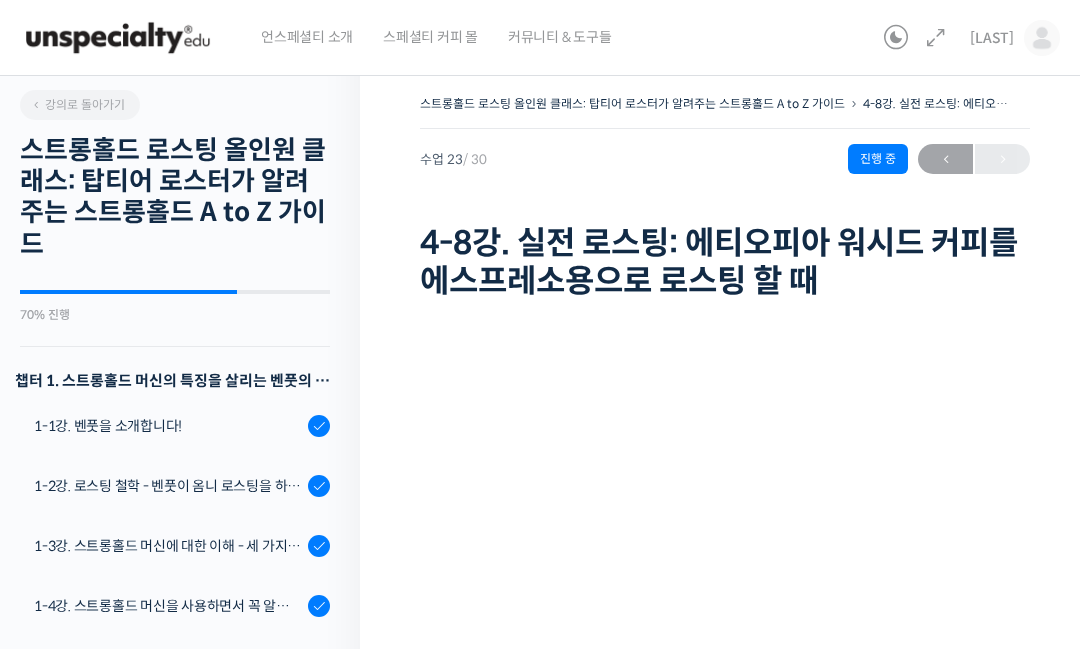 scroll, scrollTop: 0, scrollLeft: 0, axis: both 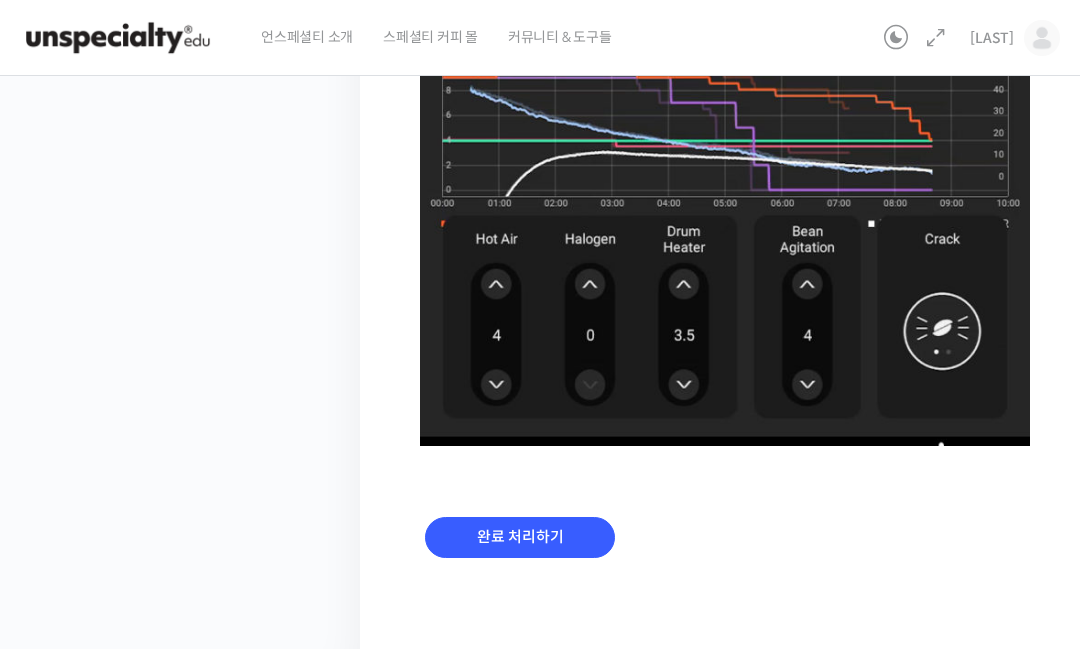click on "완료 처리하기" at bounding box center (520, 537) 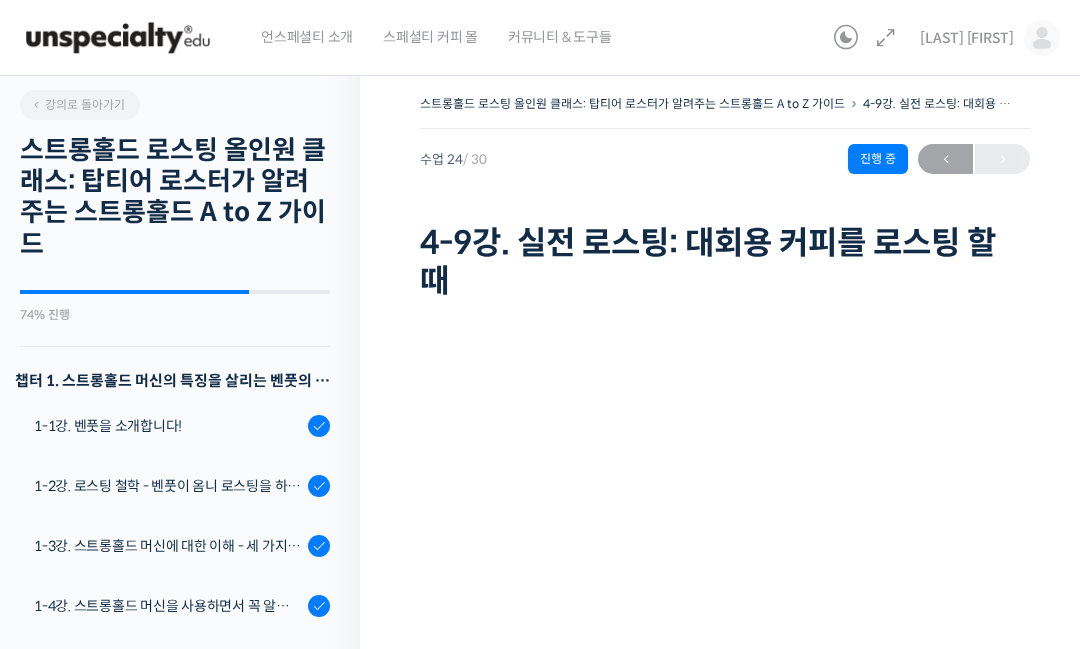 scroll, scrollTop: 0, scrollLeft: 0, axis: both 